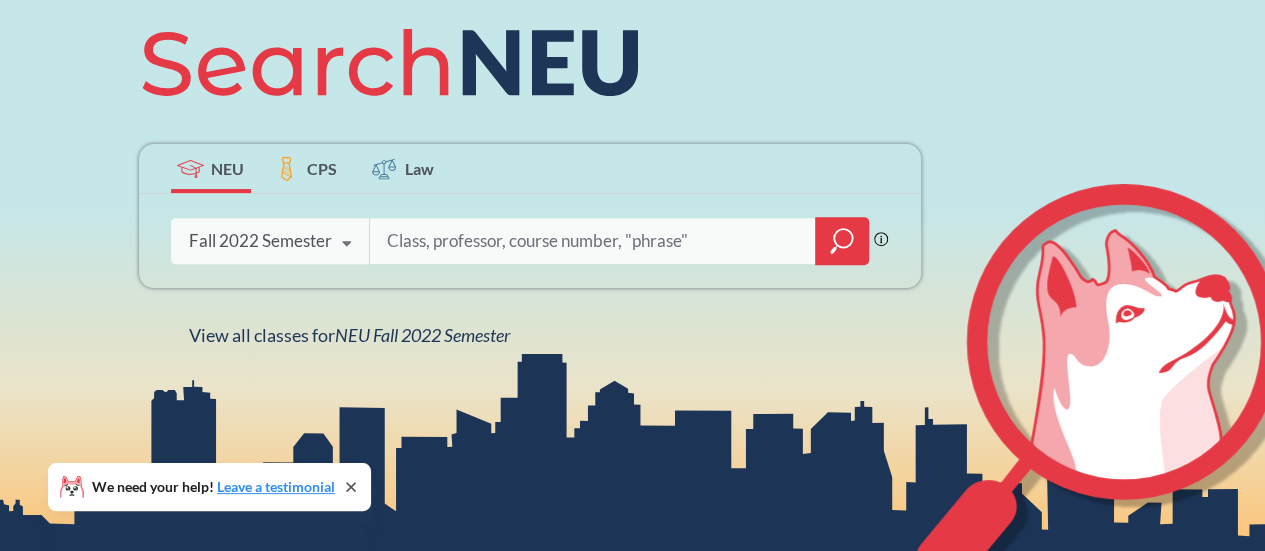scroll, scrollTop: 300, scrollLeft: 0, axis: vertical 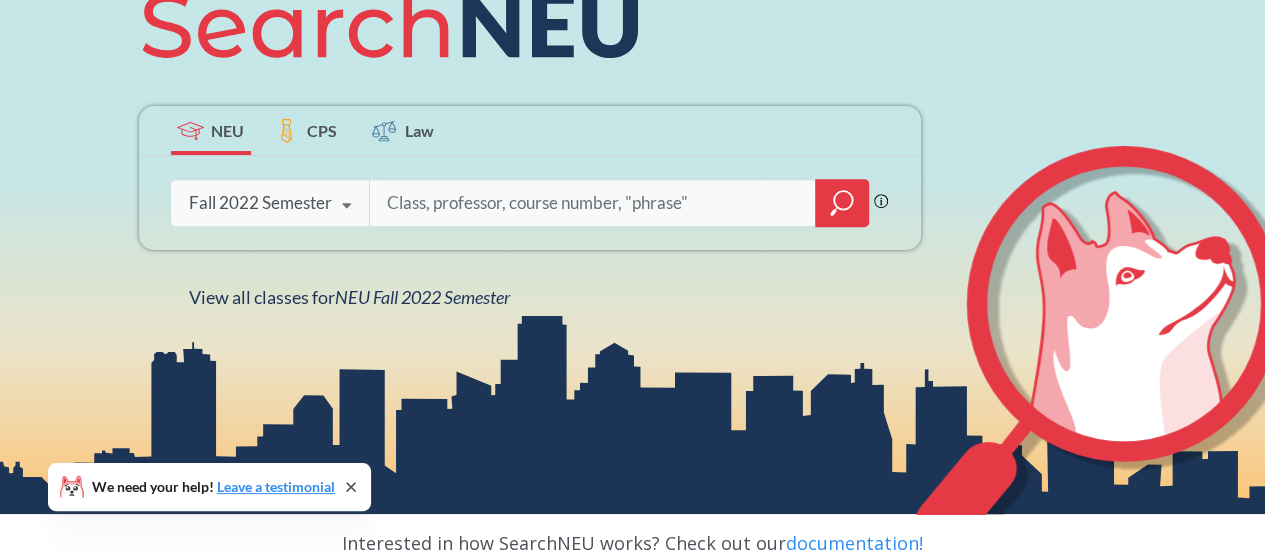 click at bounding box center (593, 203) 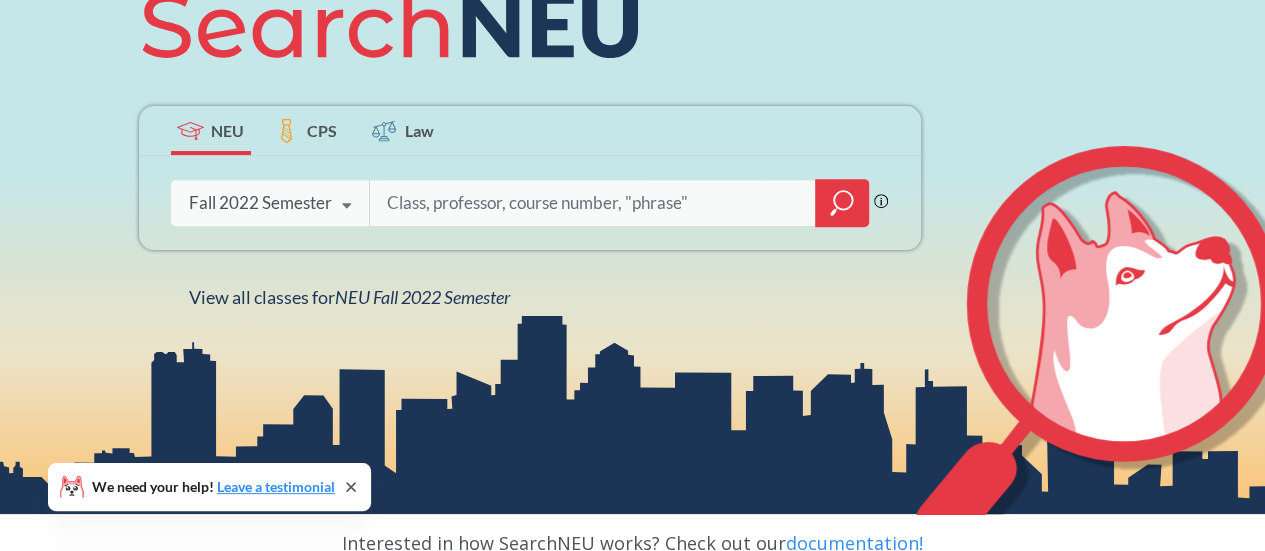 click on "Fall 2022 Semester Fall 2025 Semester Summer 2 2025 Semester Summer Full 2025 Semester Summer 1 2025 Semester Spring 2025 Semester Fall 2024 Semester Summer 2 2024 Semester Summer Full 2024 Semester Summer 1 2024 Semester Spring 2024 Semester Fall 2023 Semester Summer 2 2023 Semester Summer Full 2023 Semester Summer 1 2023 Semester Spring 2023 Semester Fall 2022 Semester Summer 2 2022 Semester Summer Full 2022 Semester Summer 1 2022 Semester Spring 2022 Semester Fall 2021 Semester Summer 2 2021 Semester Summer Full 2021 Semester Summer 1 2021 Semester Spring 2021 Semester Fall 2020 Semester Summer 2 2020 Semester Summer Full 2020 Semester Summer 1 2020 Semester Spring 2020 Semester Fall 2019 Semester" at bounding box center (270, 203) 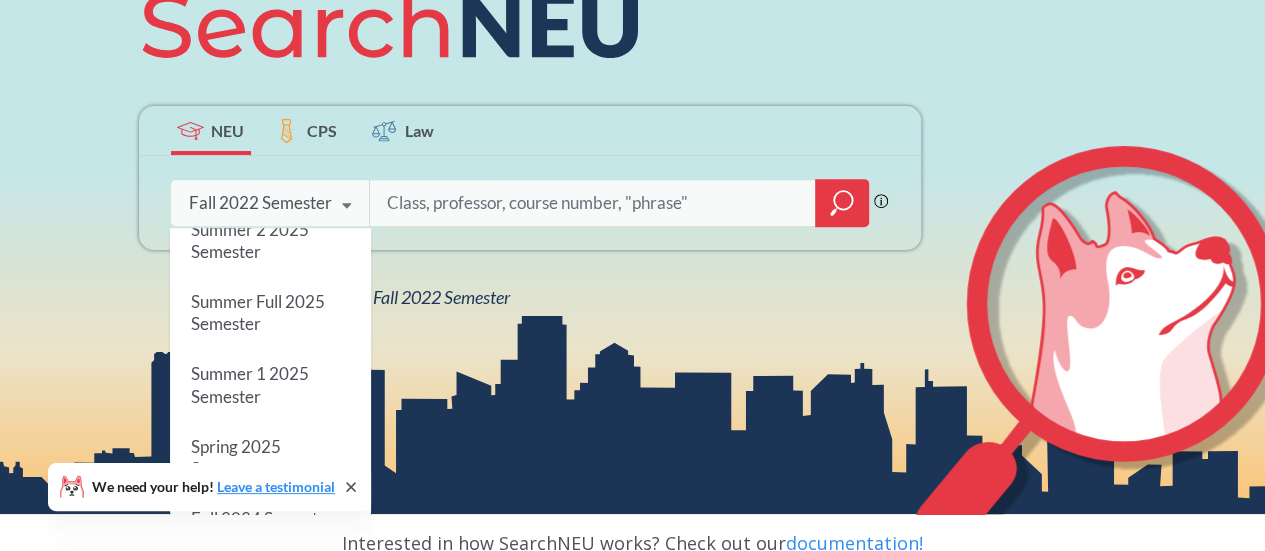 scroll, scrollTop: 0, scrollLeft: 0, axis: both 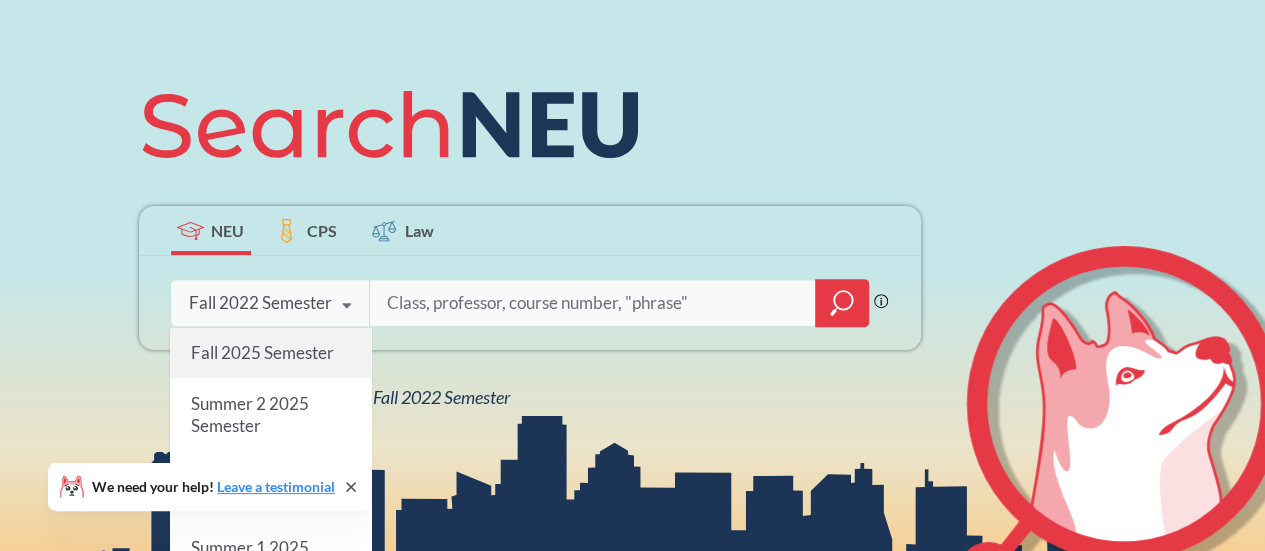click on "Fall 2025 Semester" at bounding box center [270, 353] 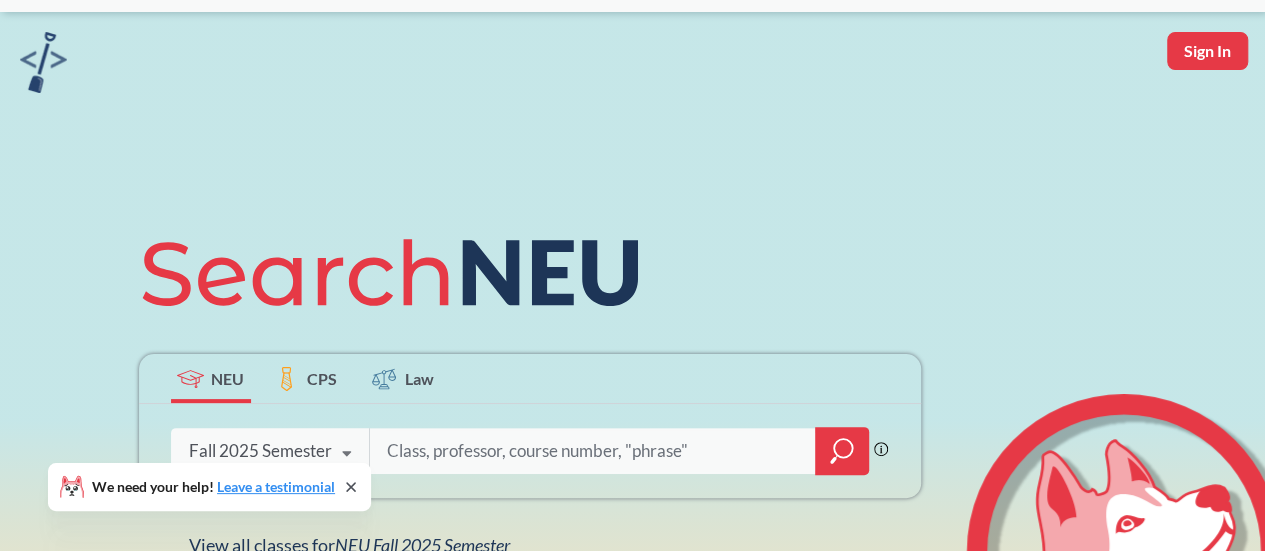 scroll, scrollTop: 200, scrollLeft: 0, axis: vertical 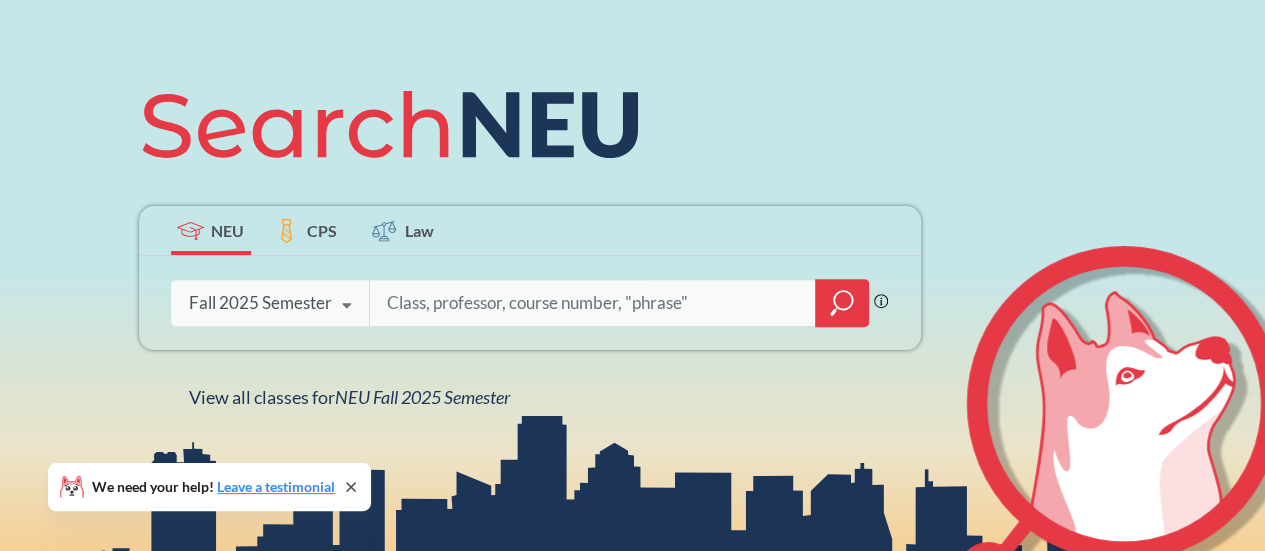 click at bounding box center (593, 303) 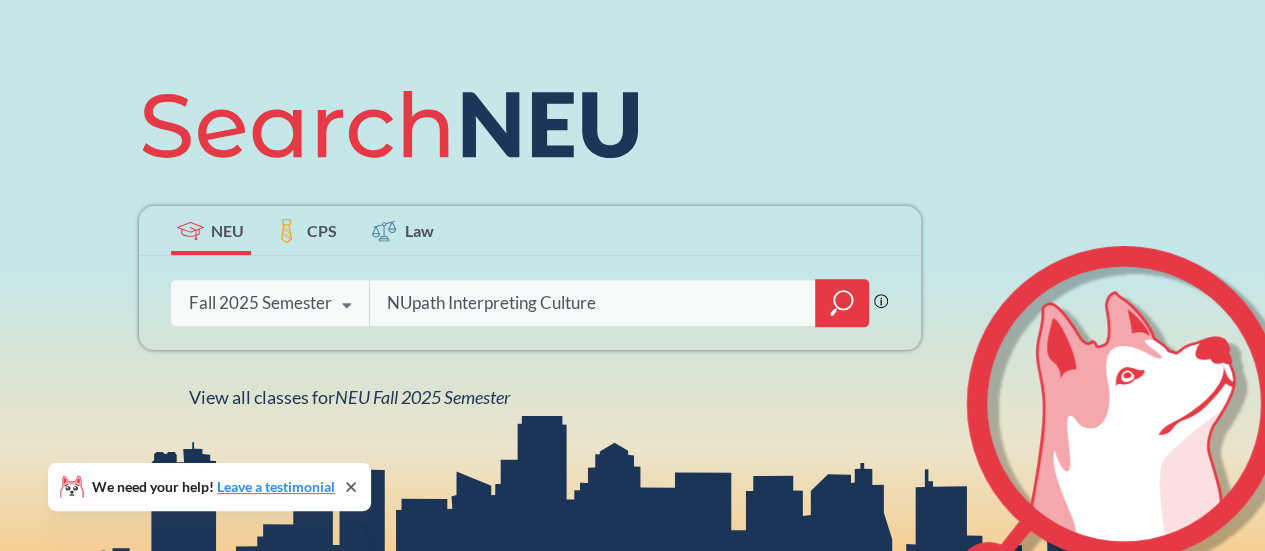 type on "NUpath Interpreting Culture" 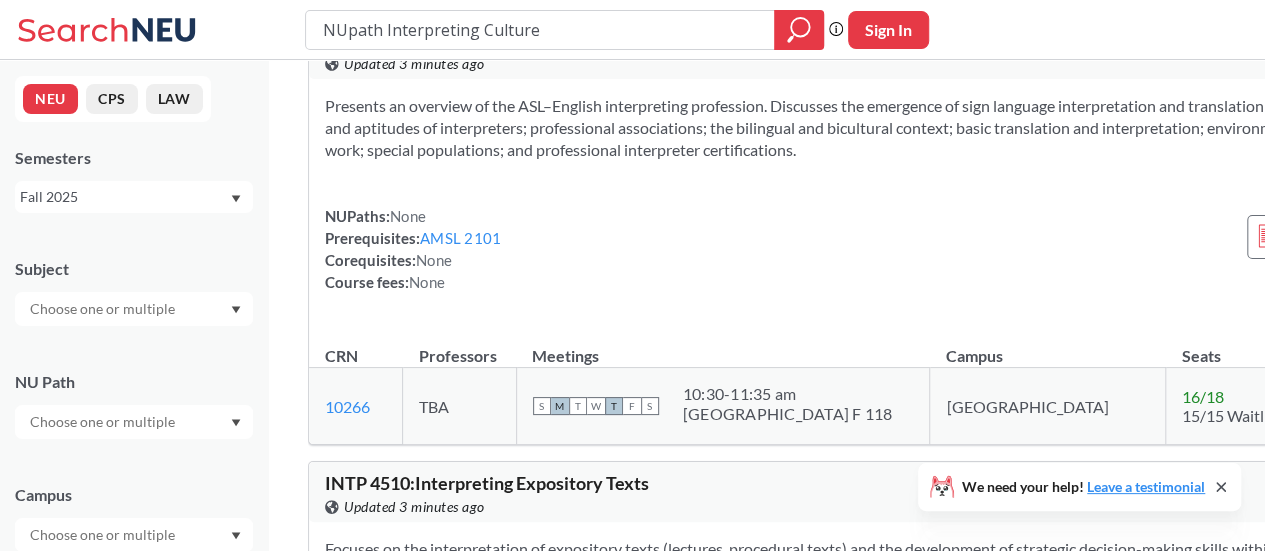 scroll, scrollTop: 100, scrollLeft: 0, axis: vertical 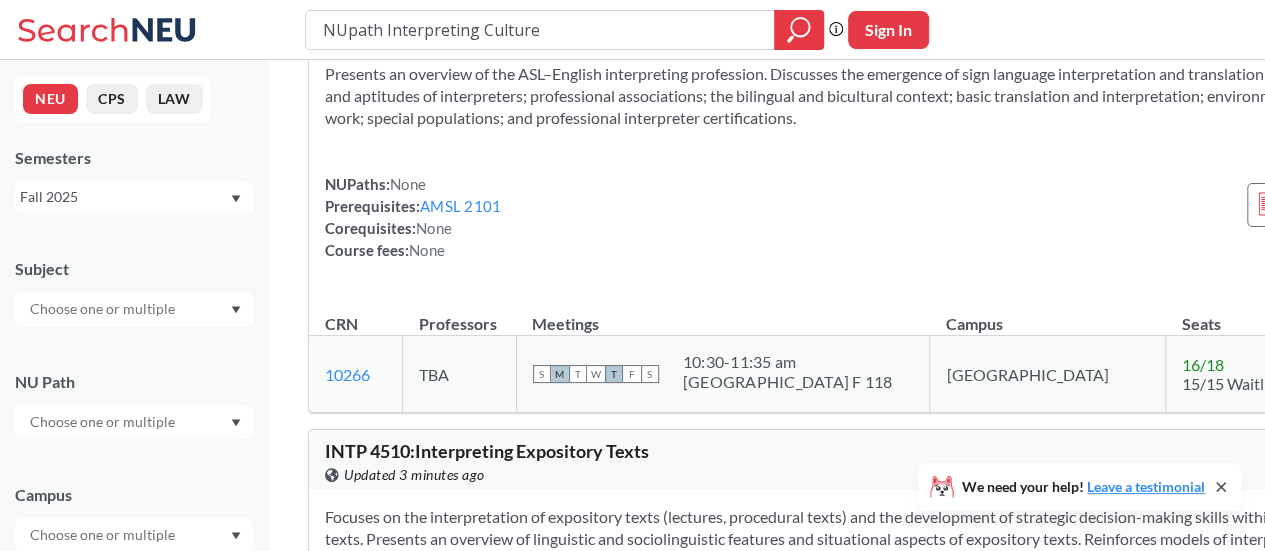 click 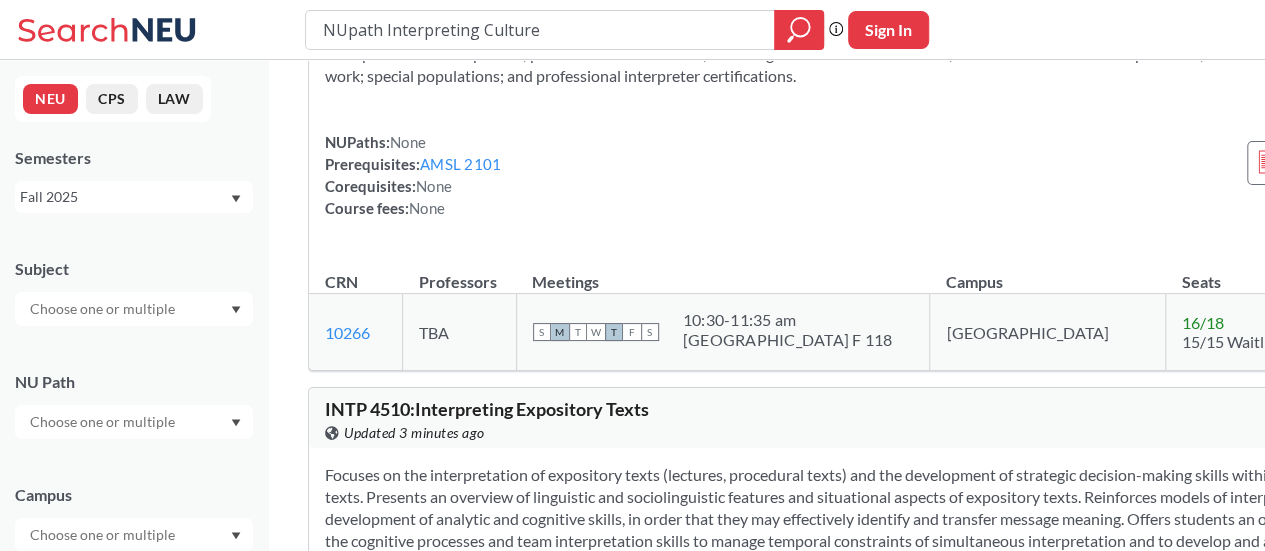 scroll, scrollTop: 0, scrollLeft: 0, axis: both 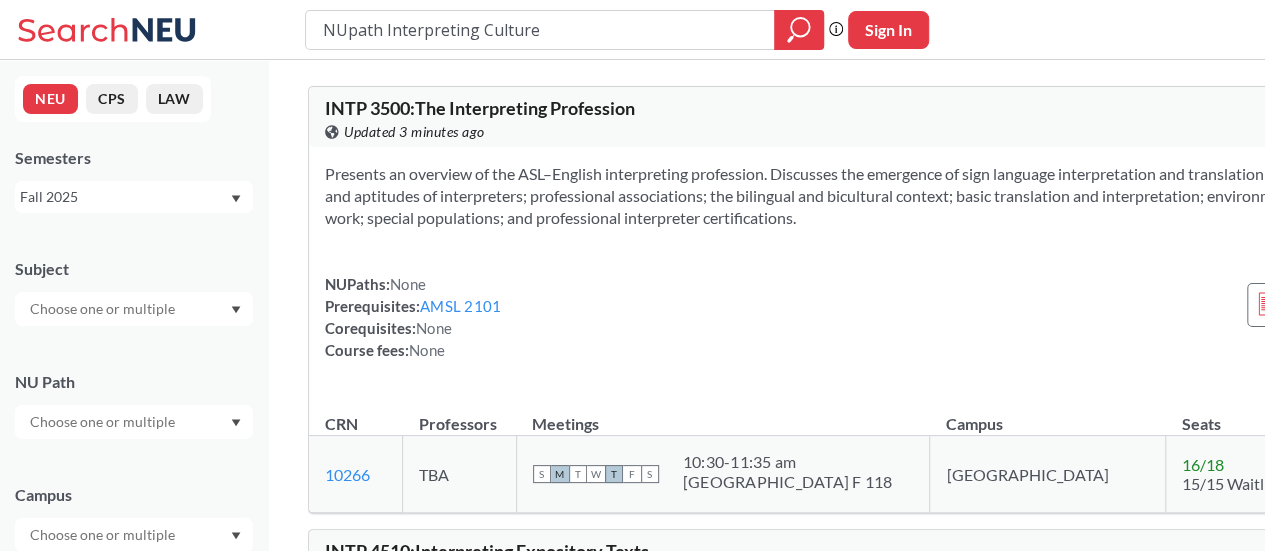 click at bounding box center (104, 422) 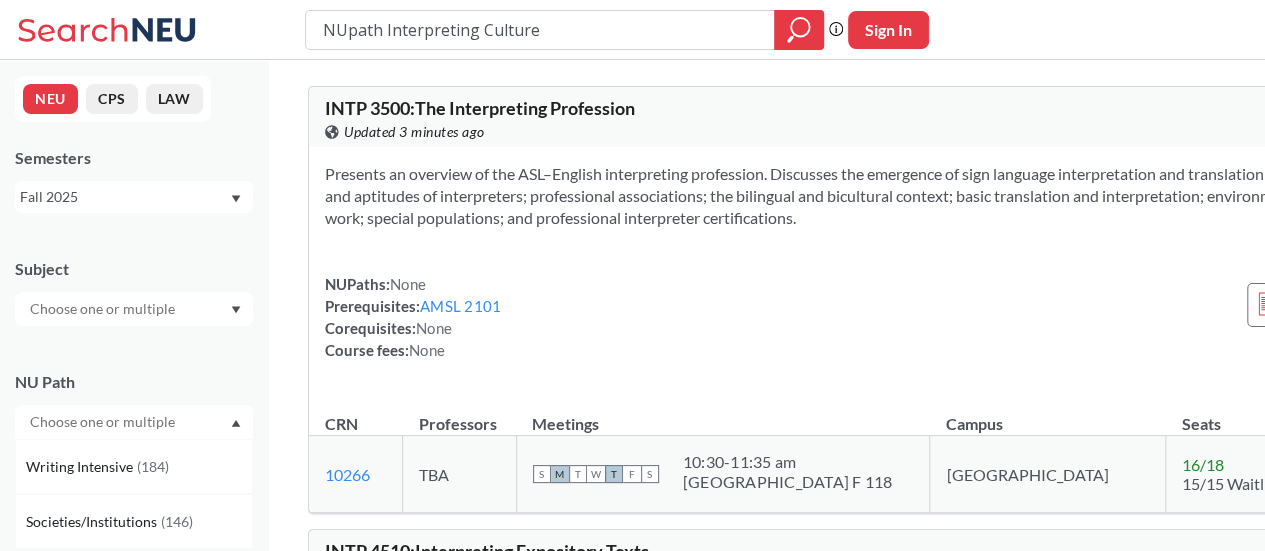 scroll, scrollTop: 100, scrollLeft: 0, axis: vertical 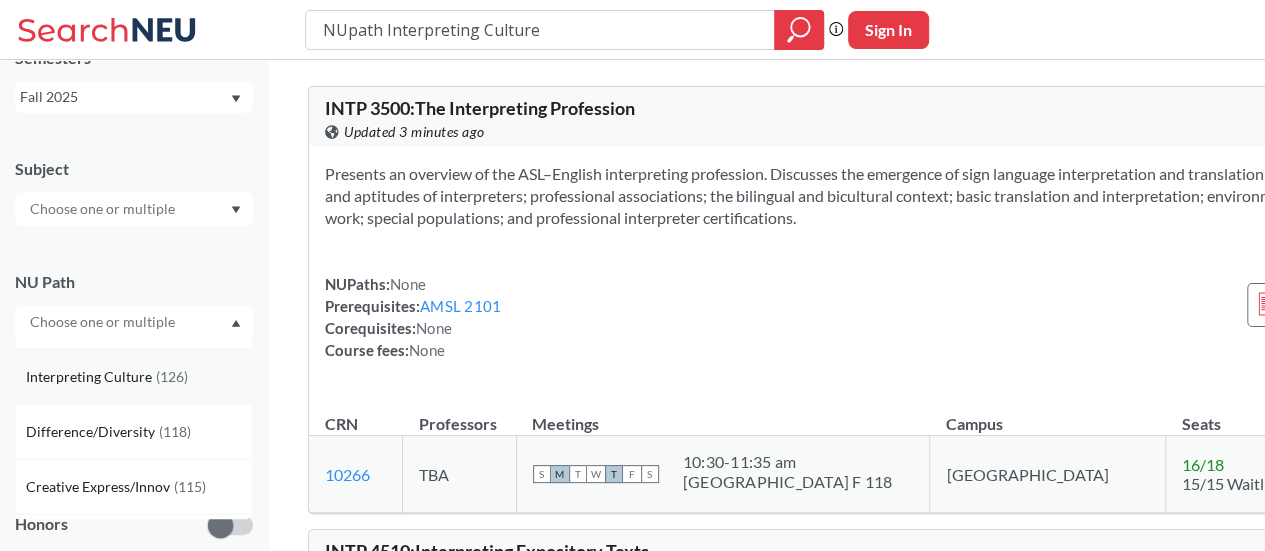 click on "Interpreting Culture" at bounding box center [91, 377] 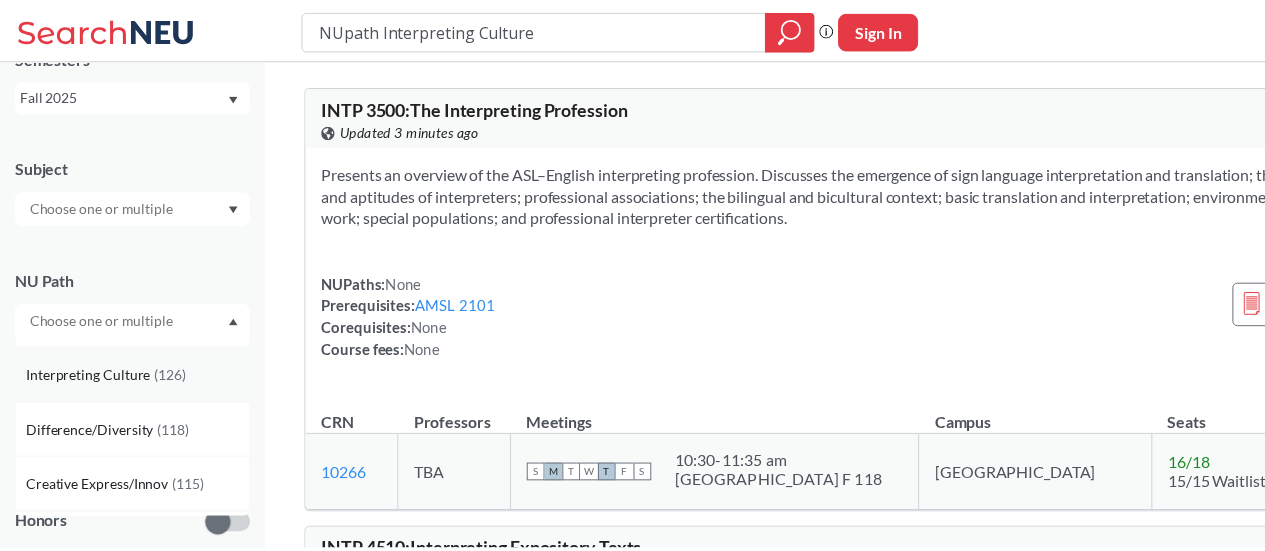 scroll, scrollTop: 0, scrollLeft: 0, axis: both 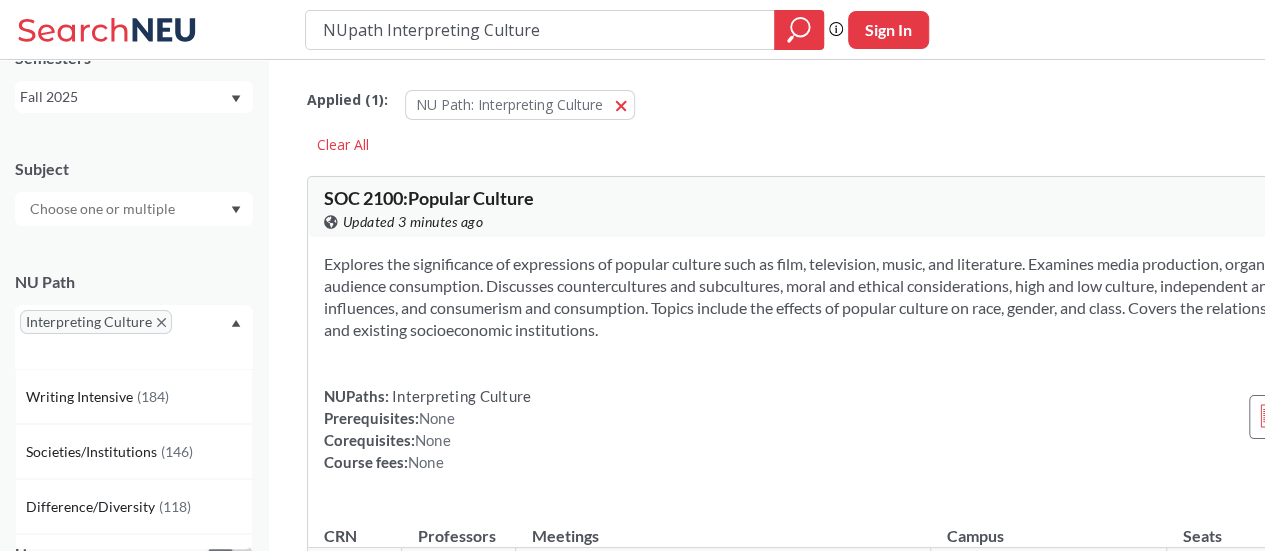 click on "NUpath Interpreting Culture" at bounding box center (540, 30) 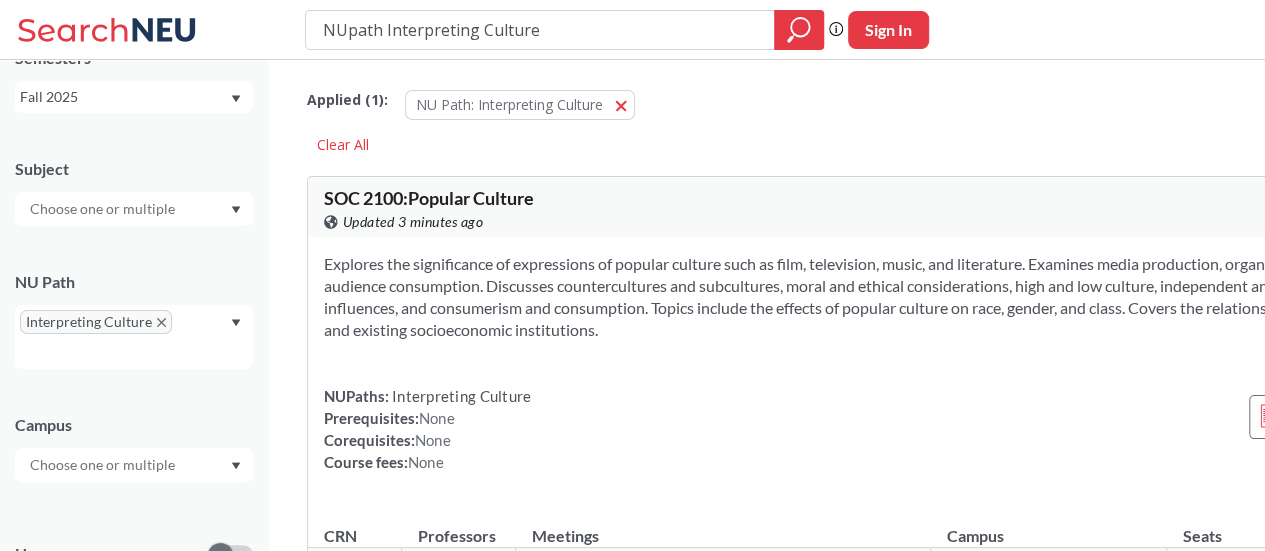 click on "NUpath Interpreting Culture" at bounding box center (540, 30) 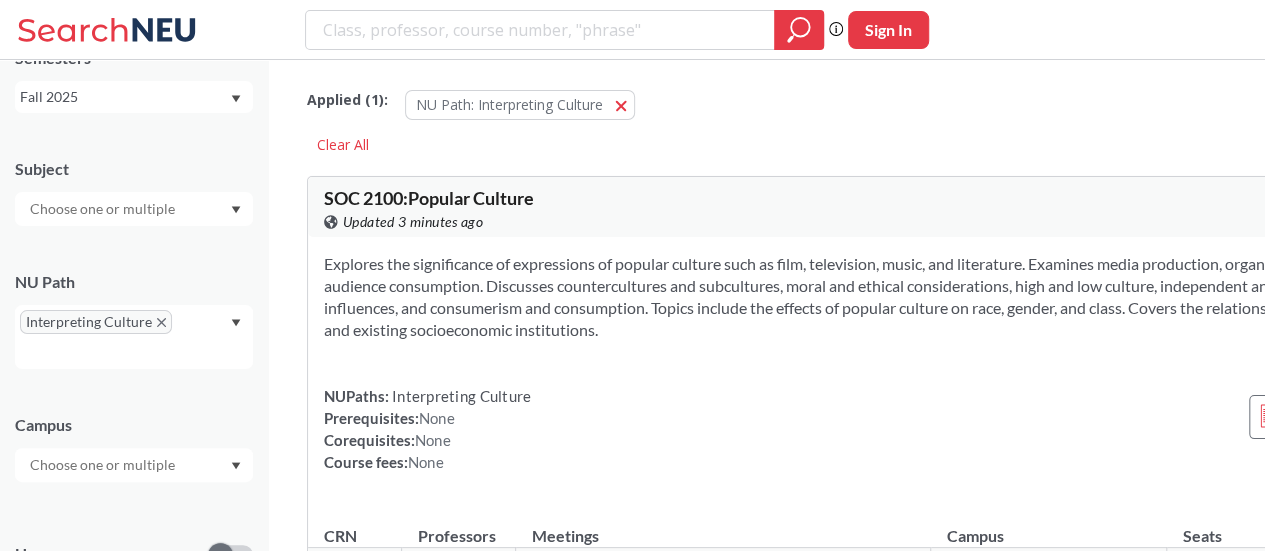 type 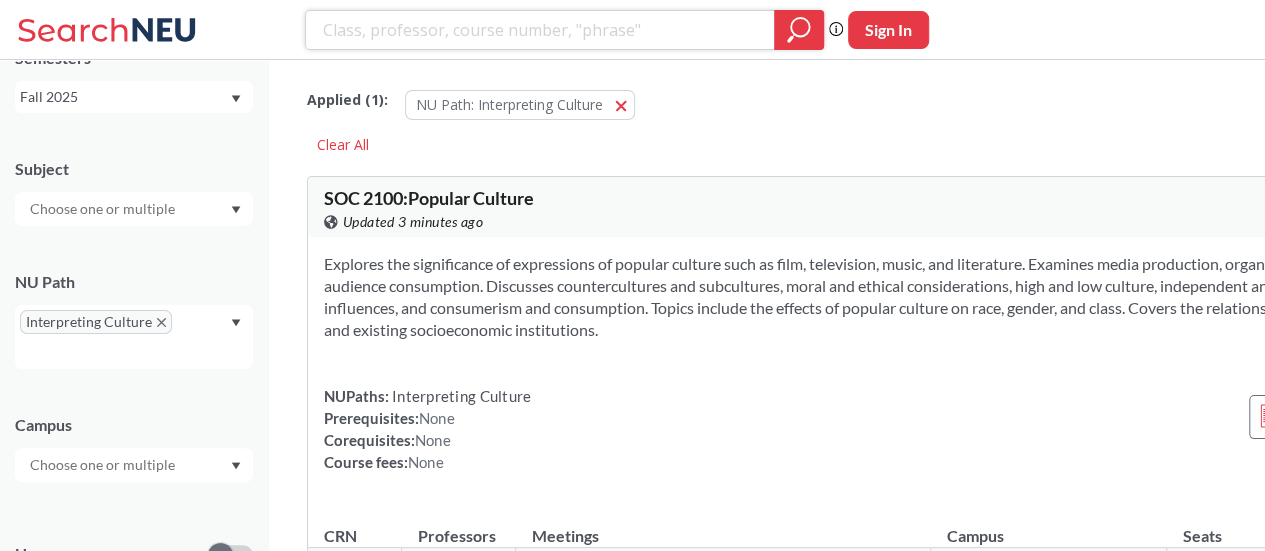 click at bounding box center [799, 30] 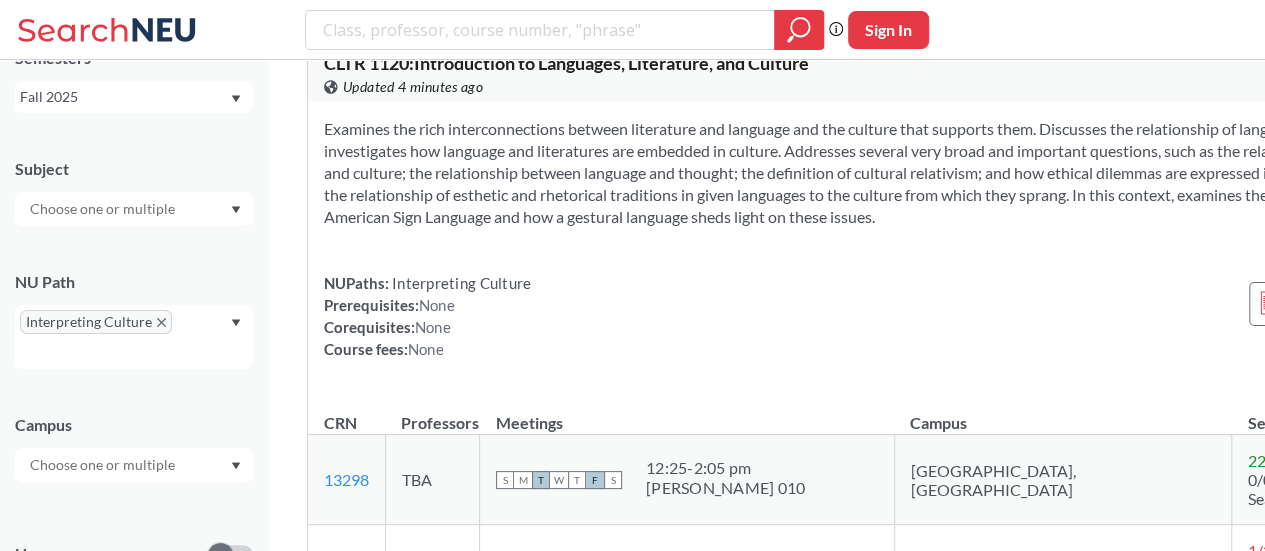 scroll, scrollTop: 6900, scrollLeft: 0, axis: vertical 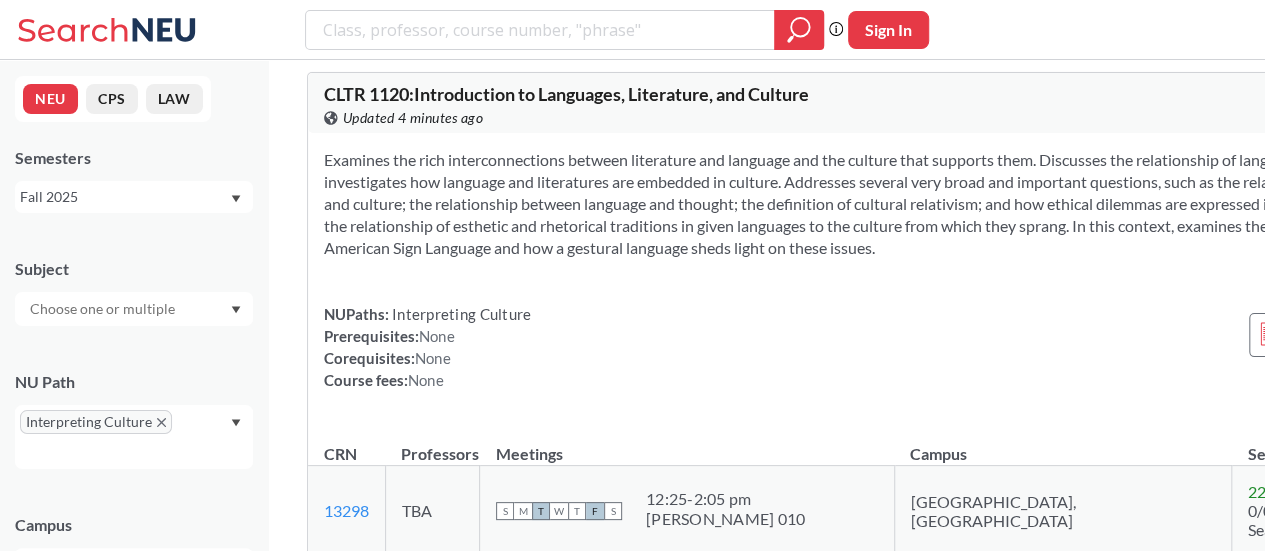 click at bounding box center (104, 309) 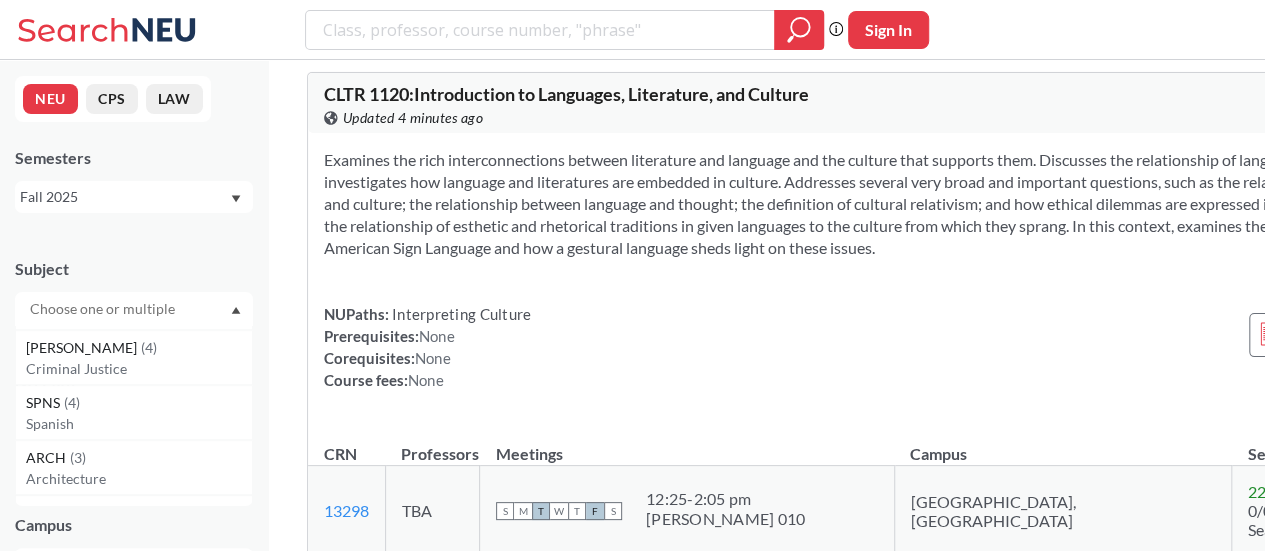 scroll, scrollTop: 600, scrollLeft: 0, axis: vertical 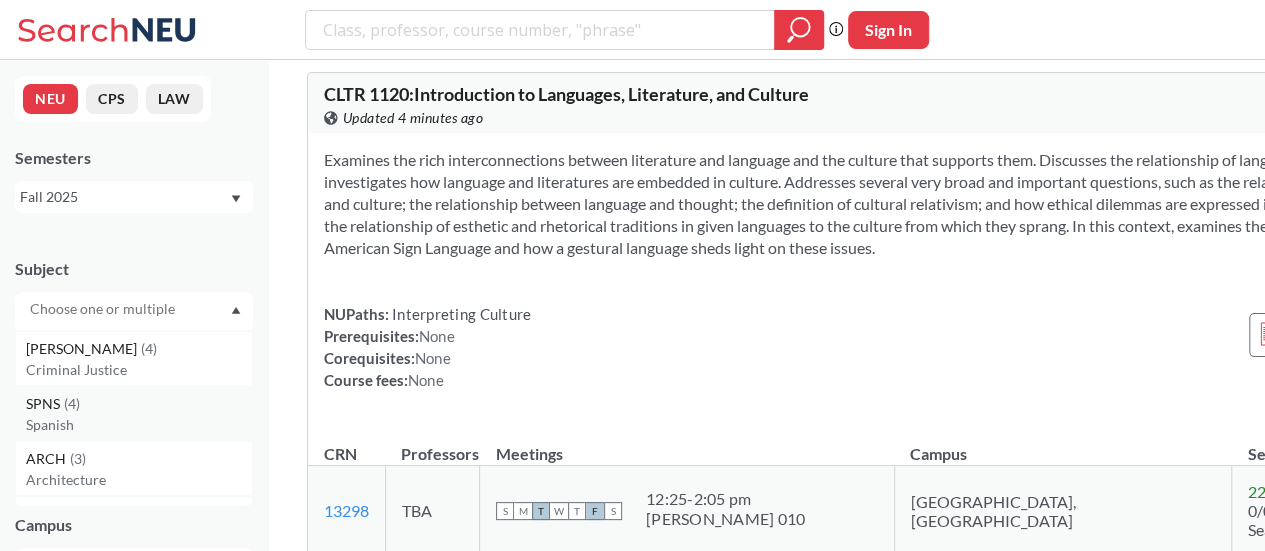 click on "SPNS ( 4 )" at bounding box center (139, 404) 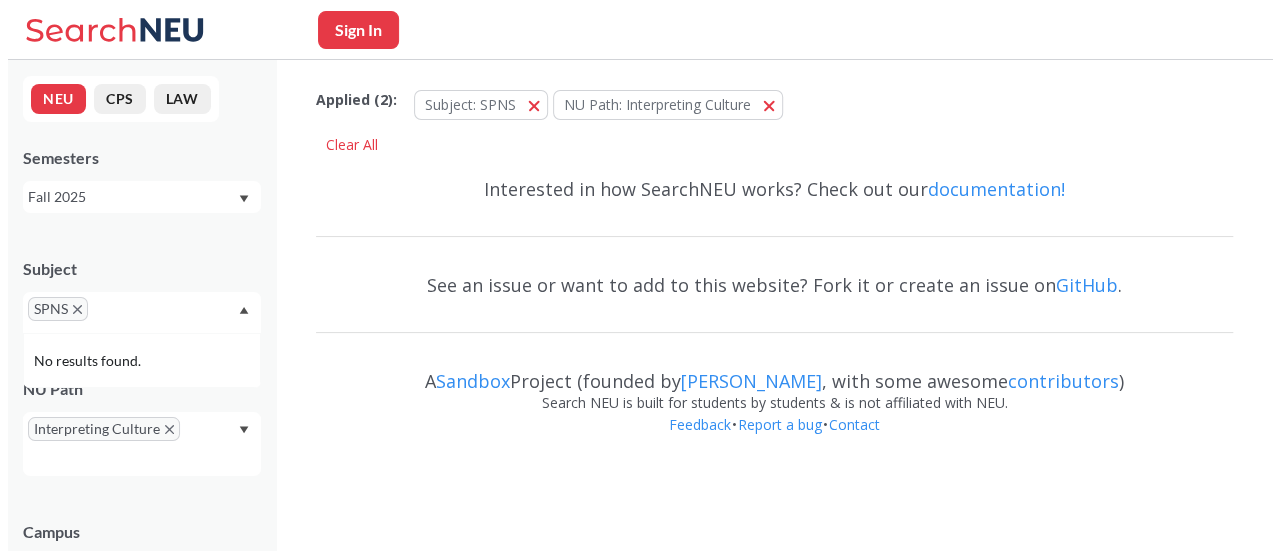 scroll, scrollTop: 0, scrollLeft: 0, axis: both 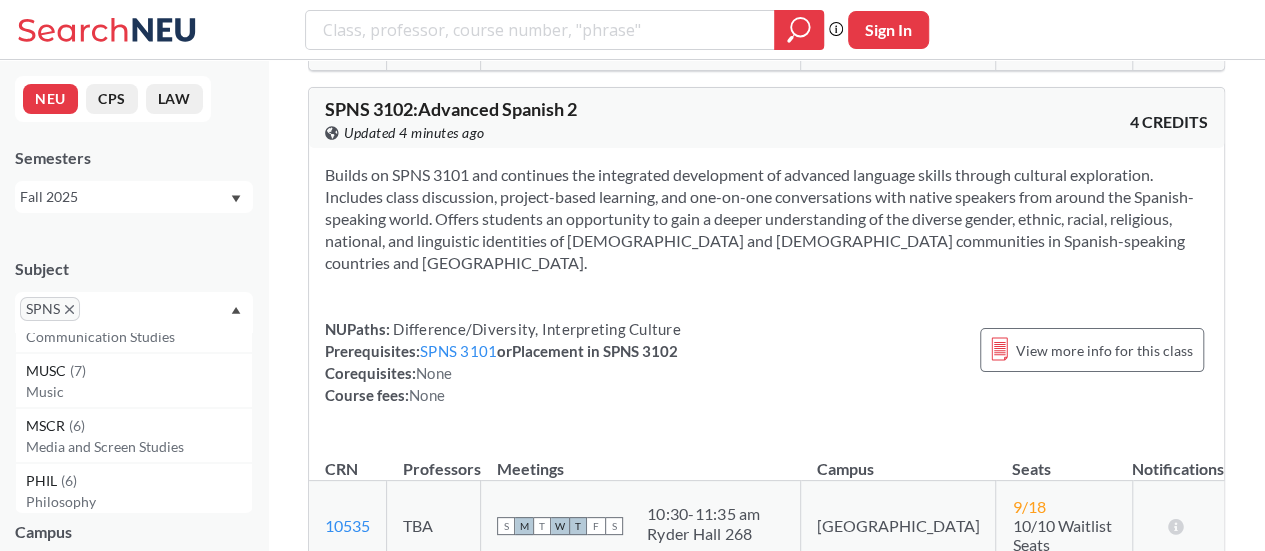 click on "SPNS" at bounding box center (50, 309) 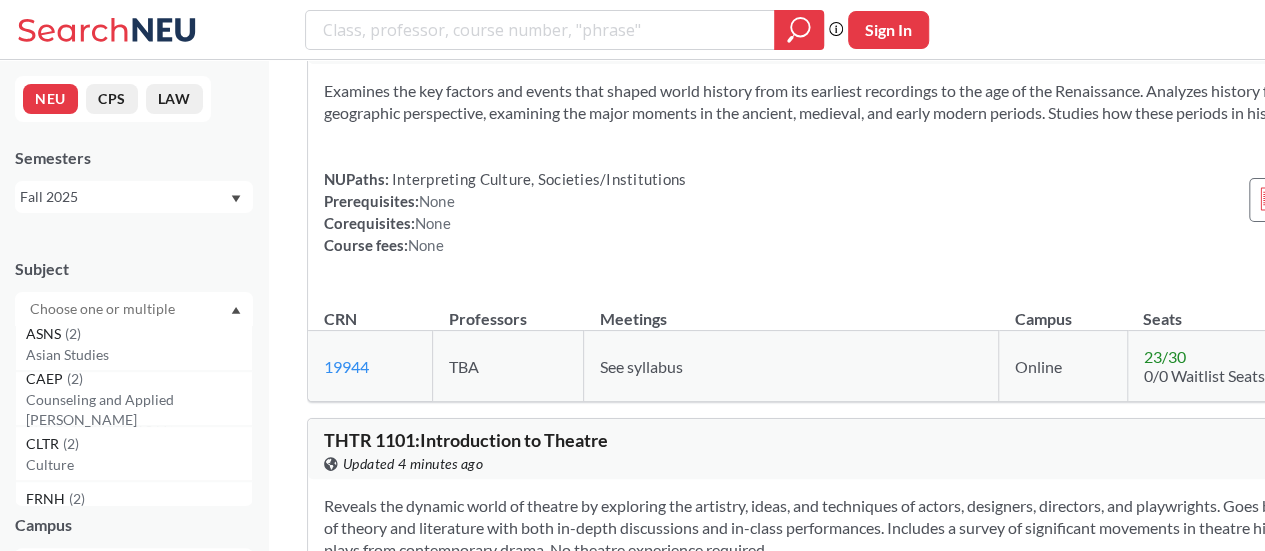 scroll, scrollTop: 1000, scrollLeft: 0, axis: vertical 